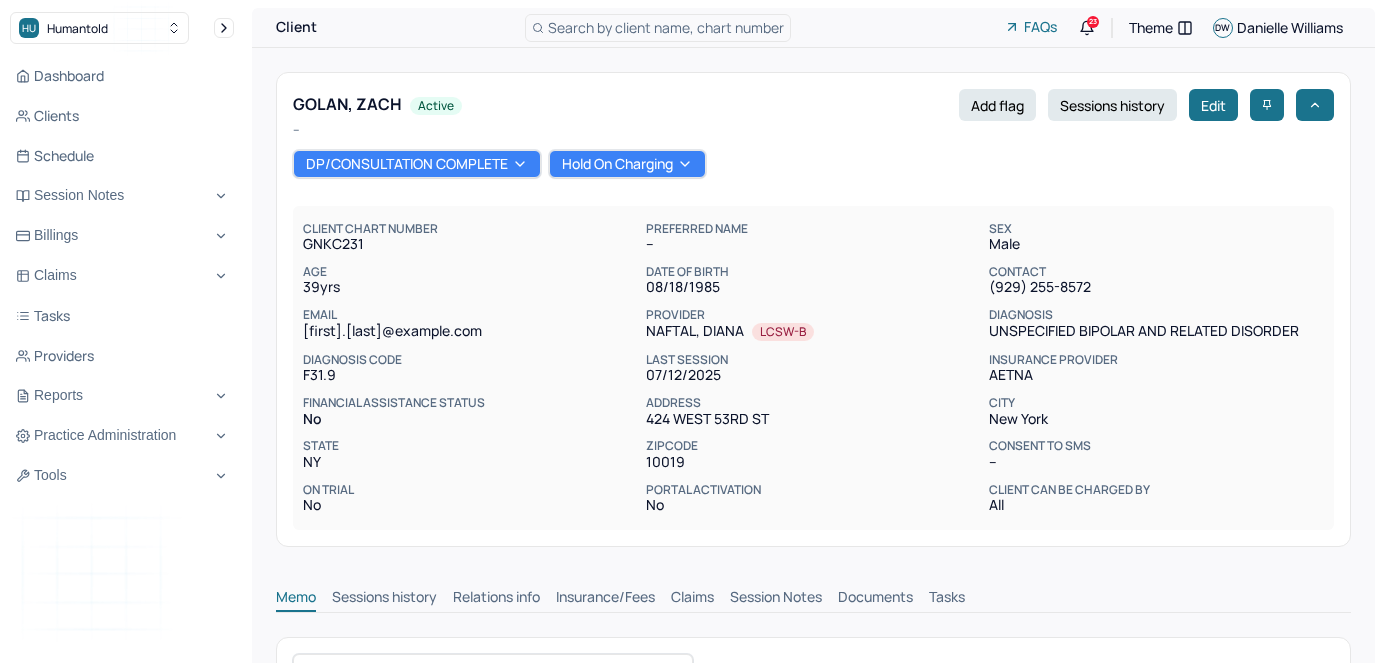 scroll, scrollTop: 0, scrollLeft: 0, axis: both 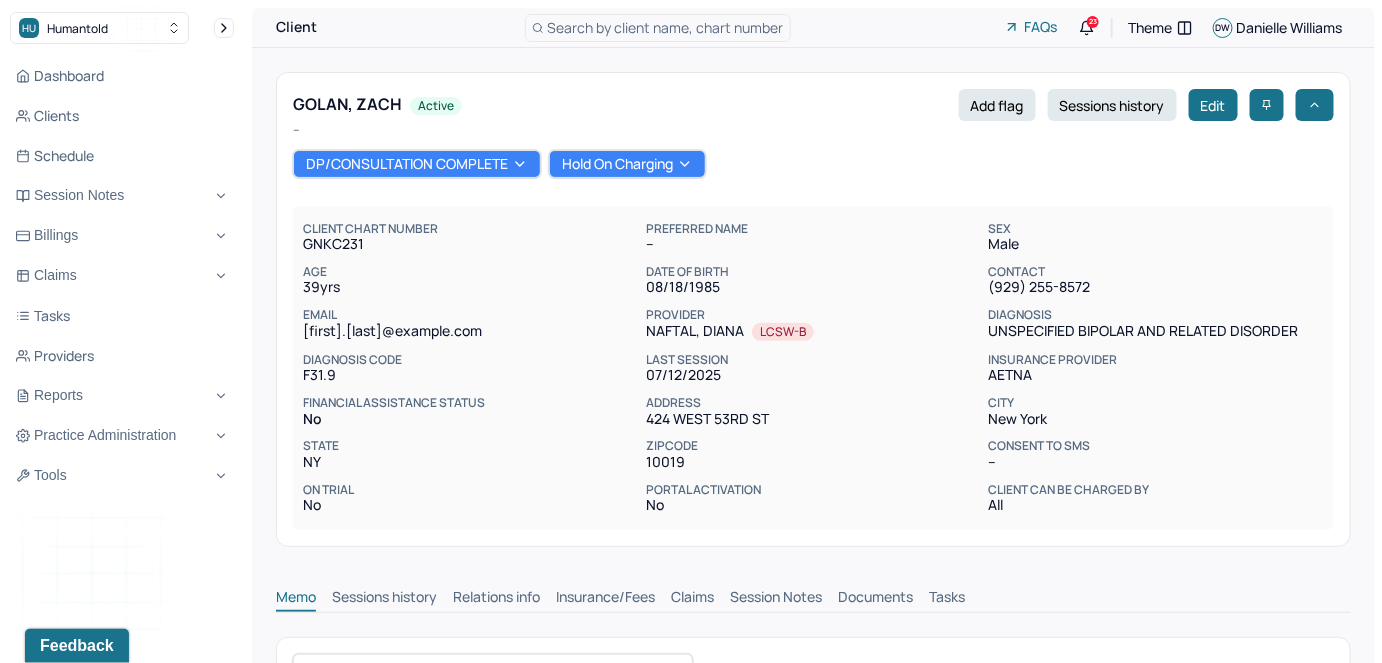click on "[AGE]" at bounding box center [470, 287] 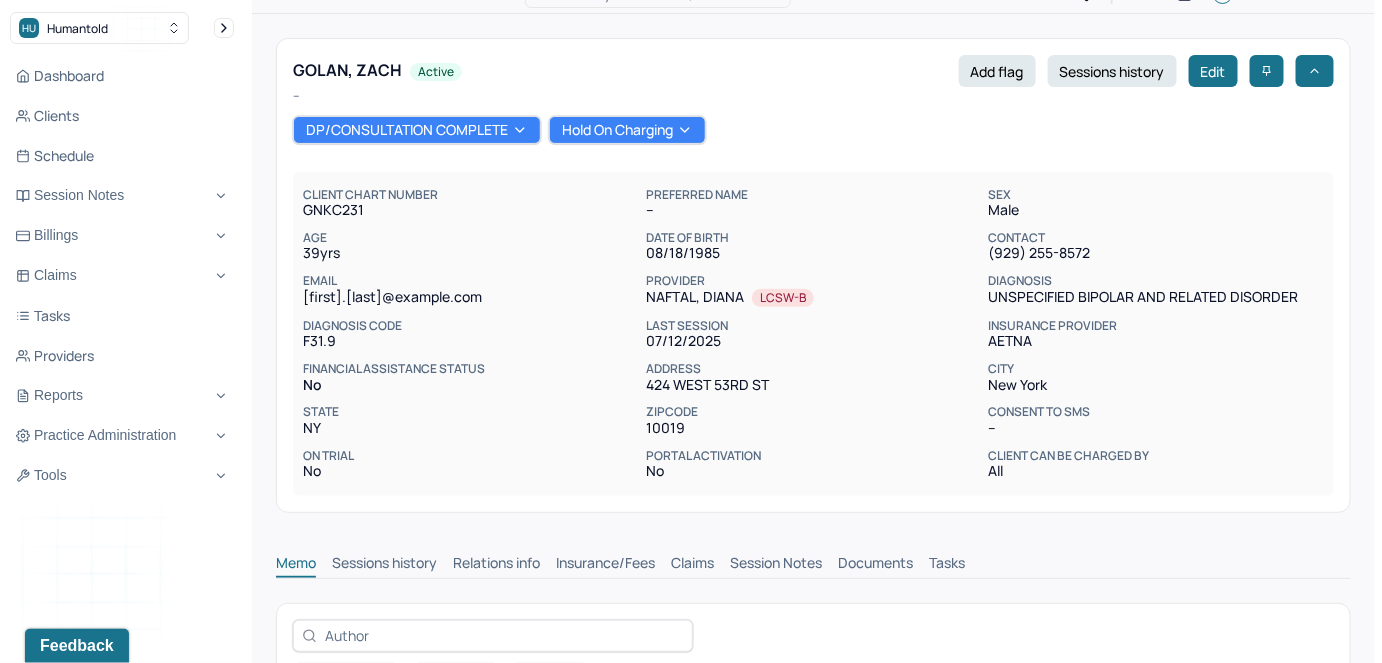 scroll, scrollTop: 0, scrollLeft: 0, axis: both 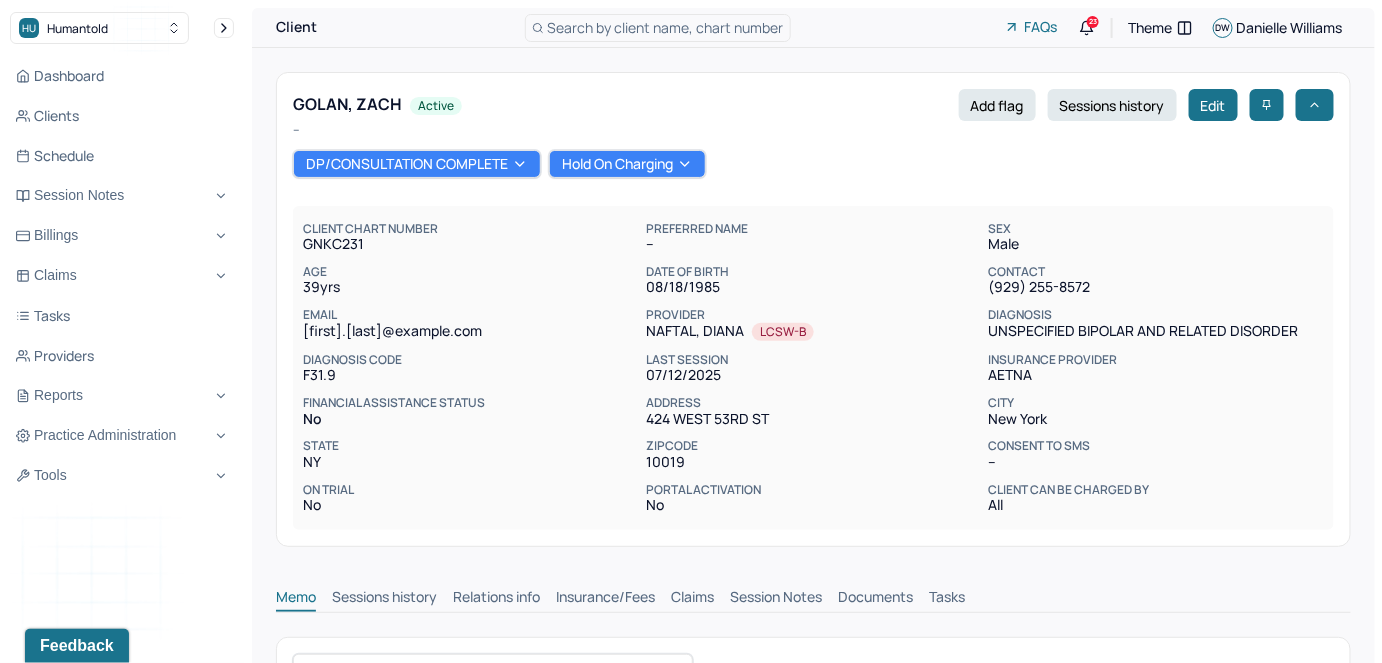 click on "[FIRST], [FIRST] active Add flag Sessions history Edit" at bounding box center (813, 105) 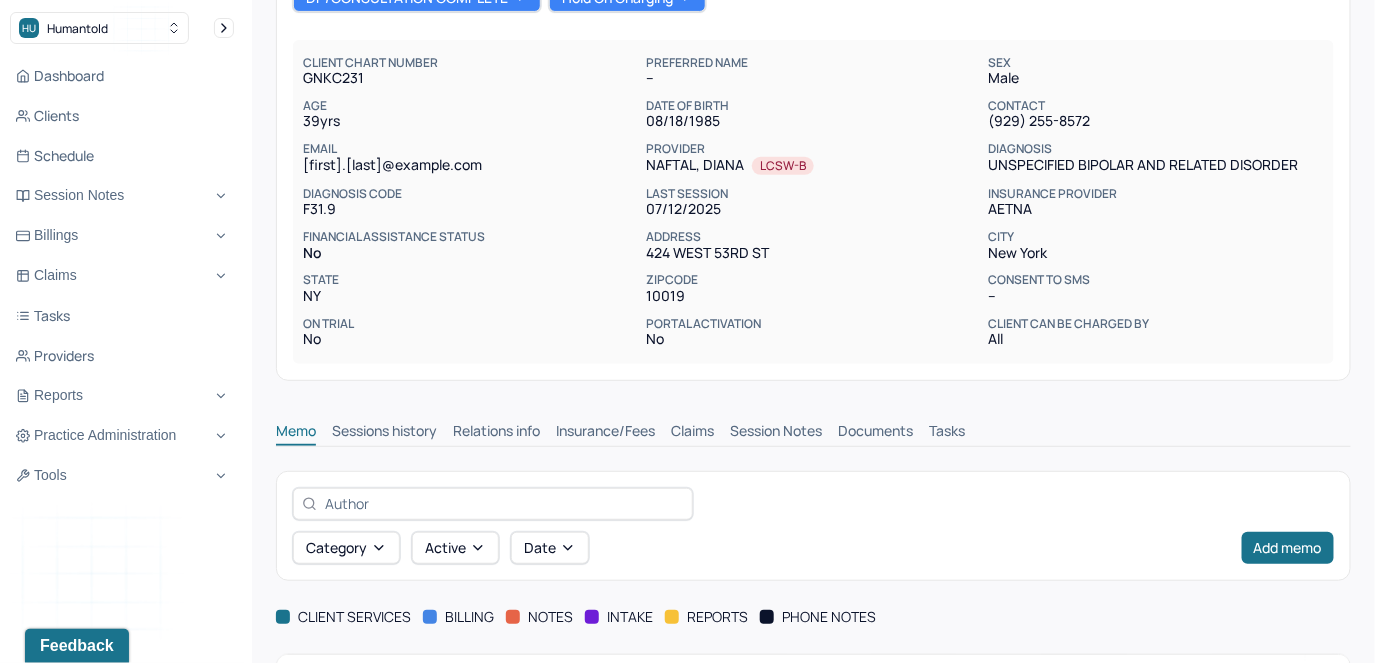 scroll, scrollTop: 394, scrollLeft: 0, axis: vertical 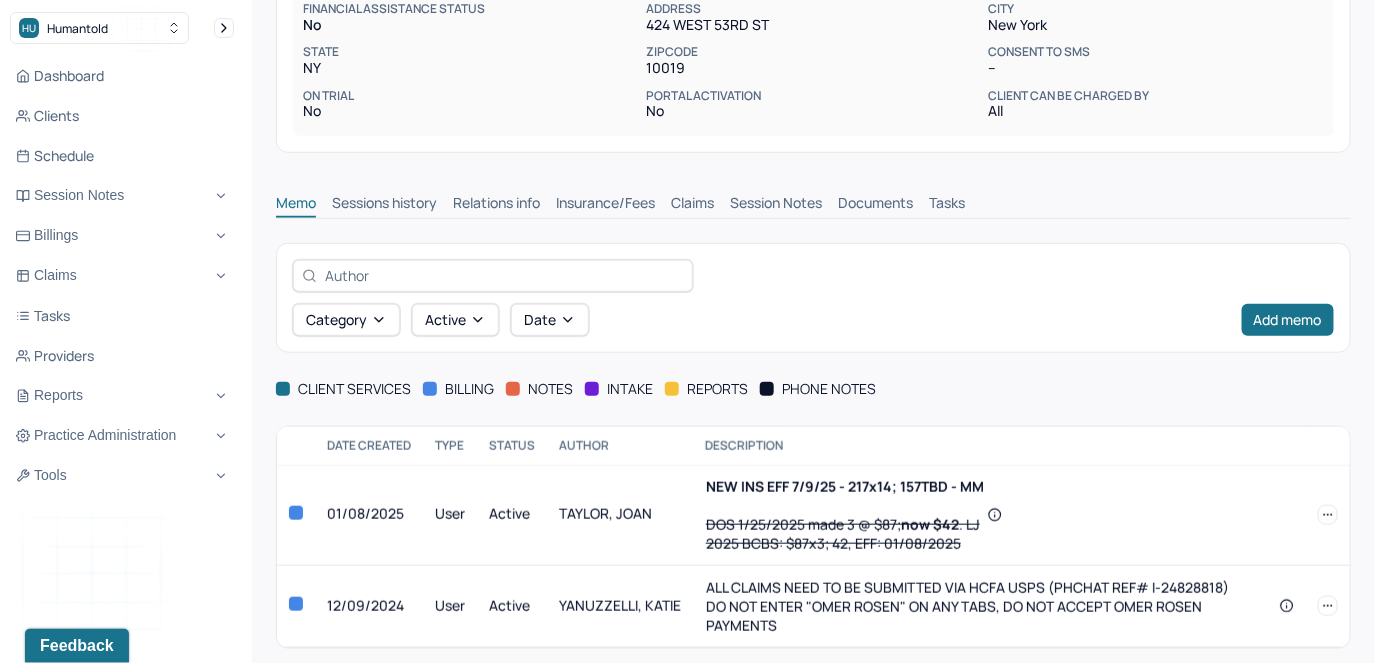 click on "Claims" at bounding box center (692, 205) 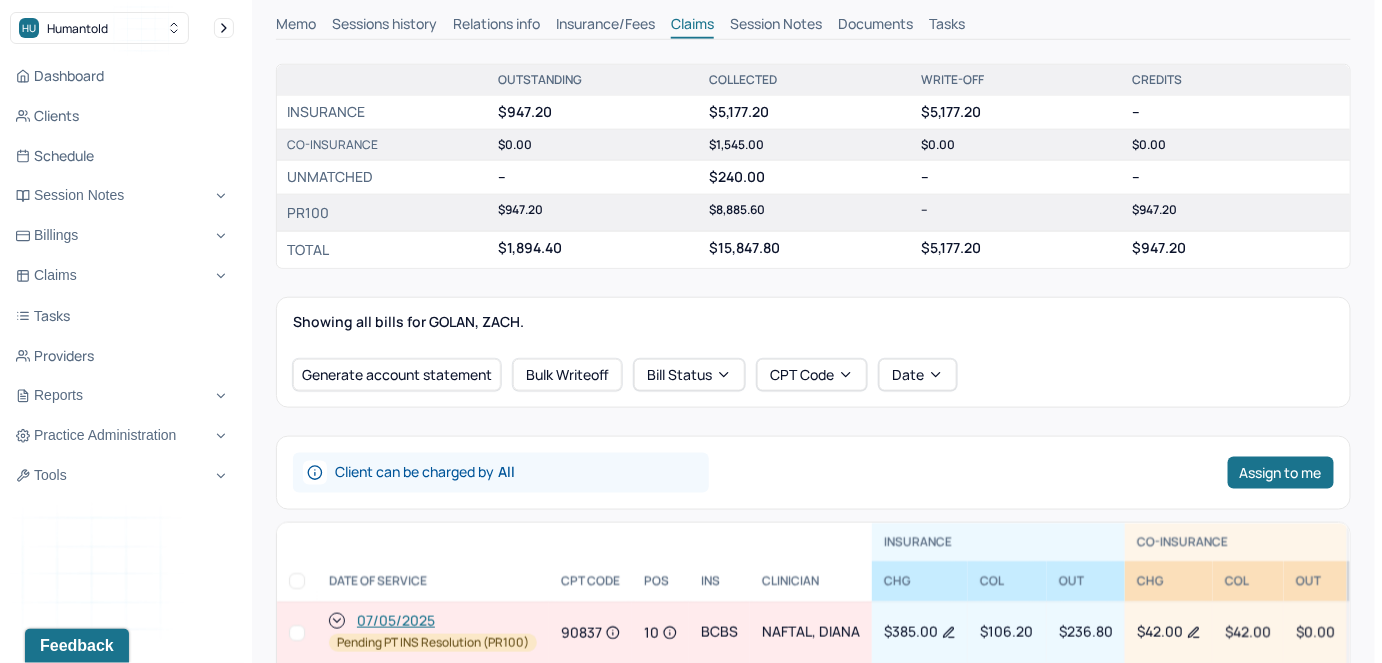 scroll, scrollTop: 758, scrollLeft: 0, axis: vertical 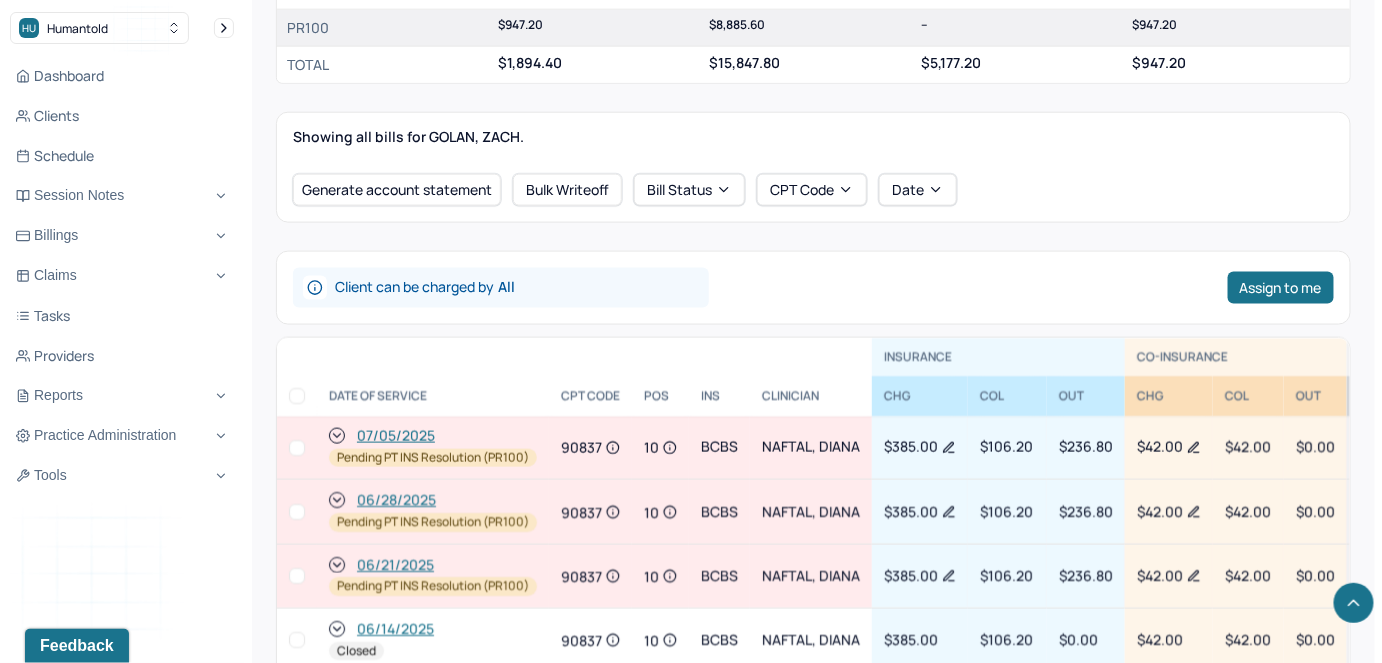 click 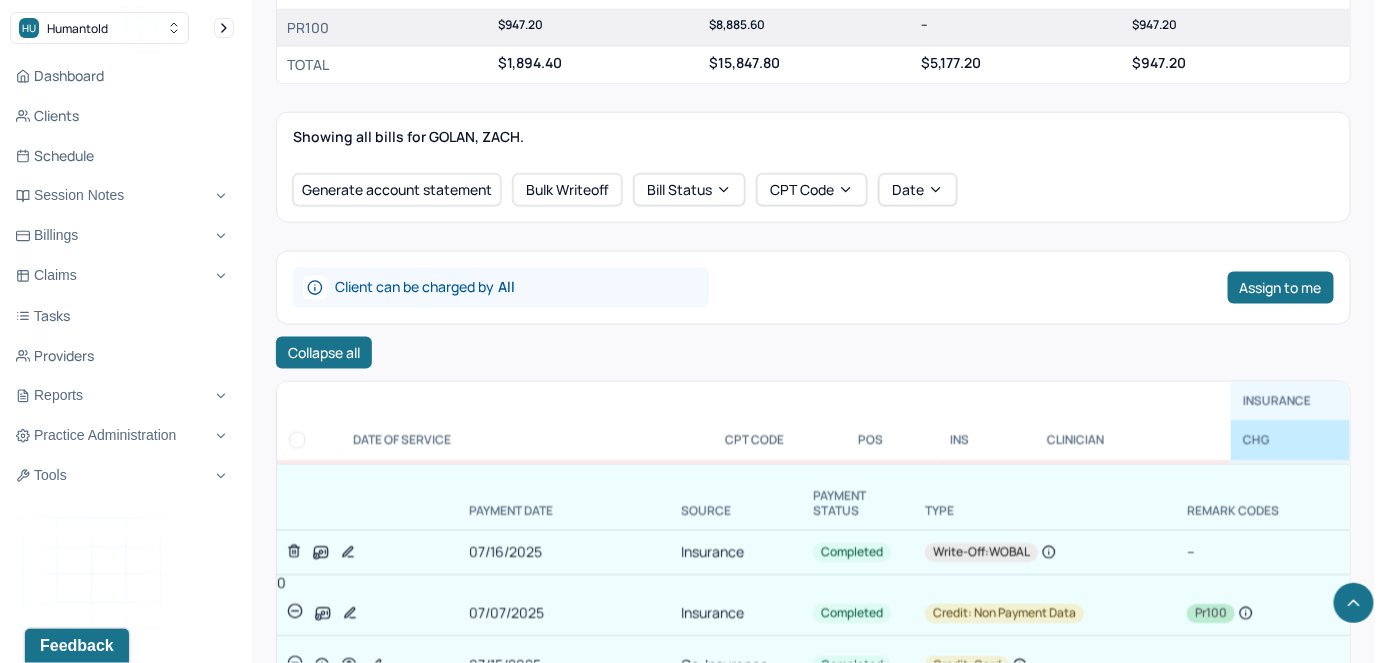 scroll, scrollTop: 181, scrollLeft: 0, axis: vertical 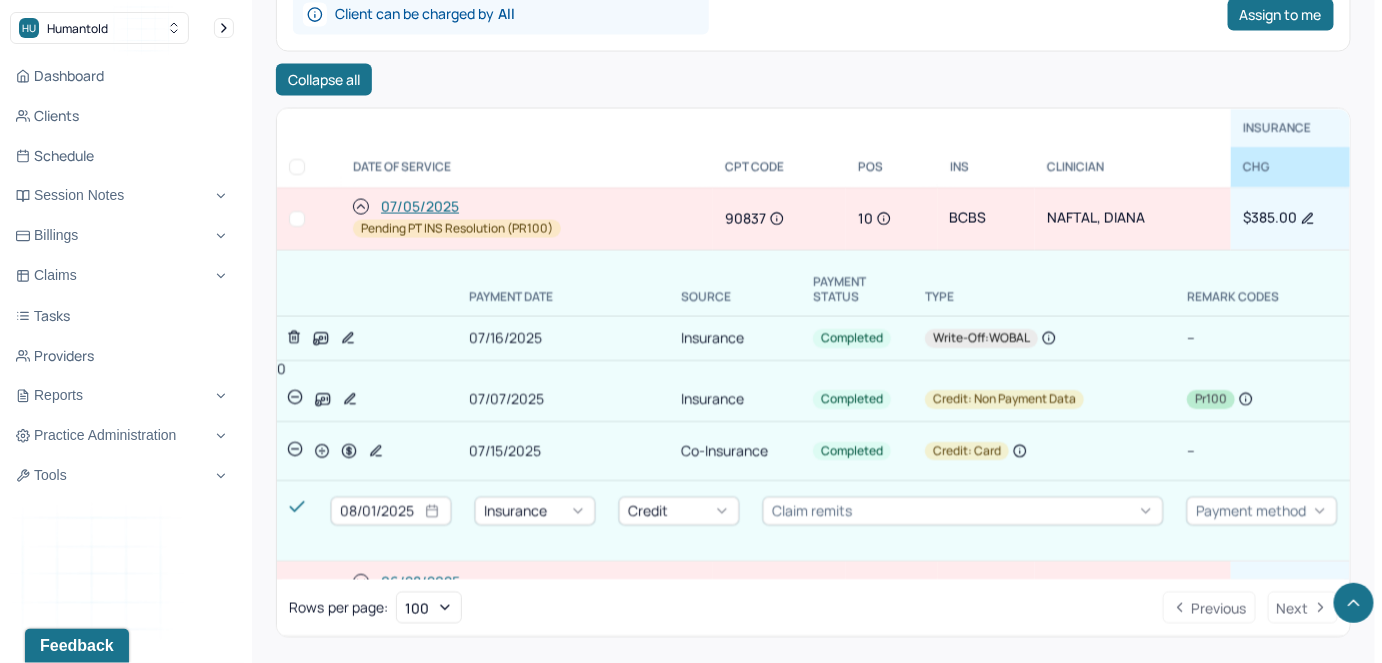 click 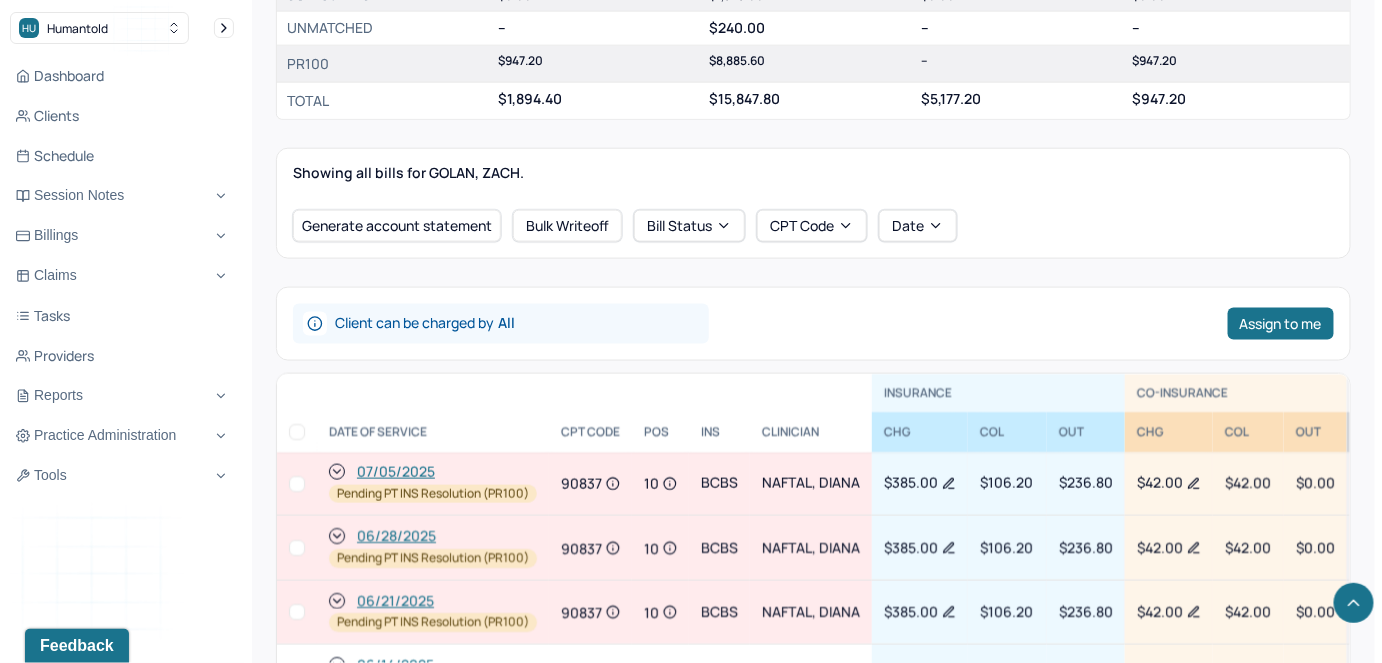 scroll, scrollTop: 818, scrollLeft: 0, axis: vertical 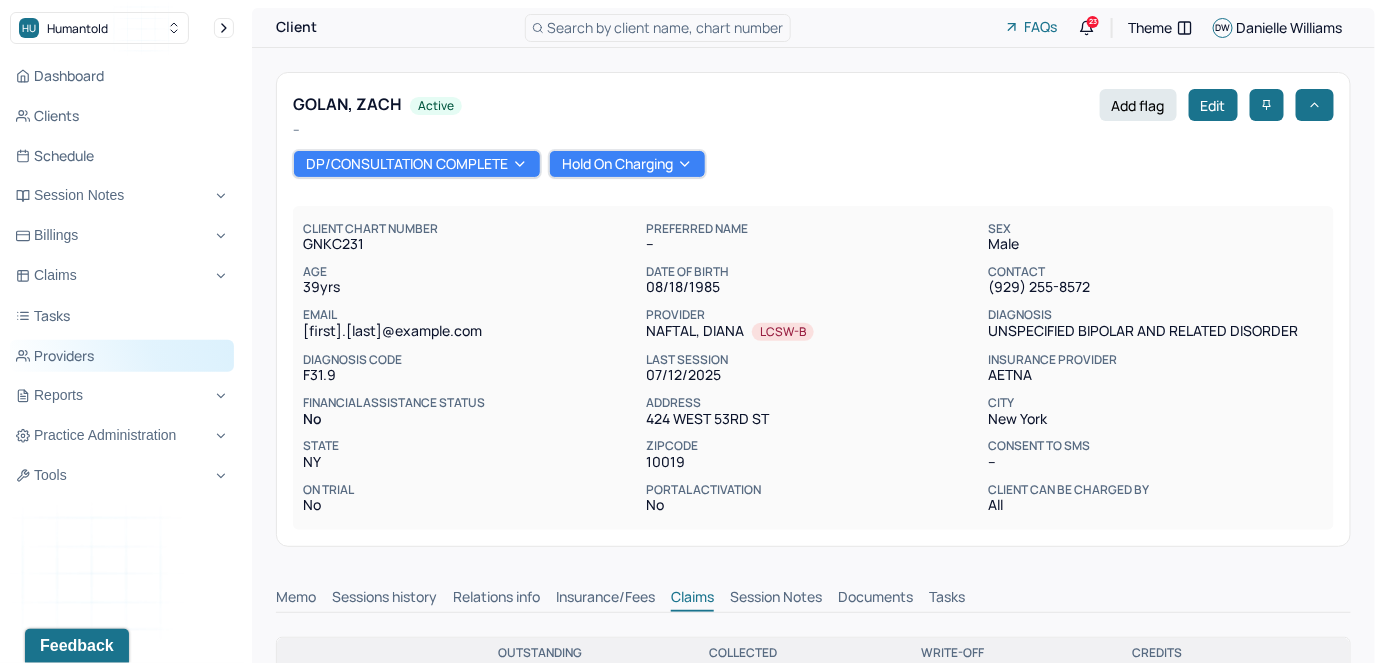 click on "Providers" at bounding box center [122, 356] 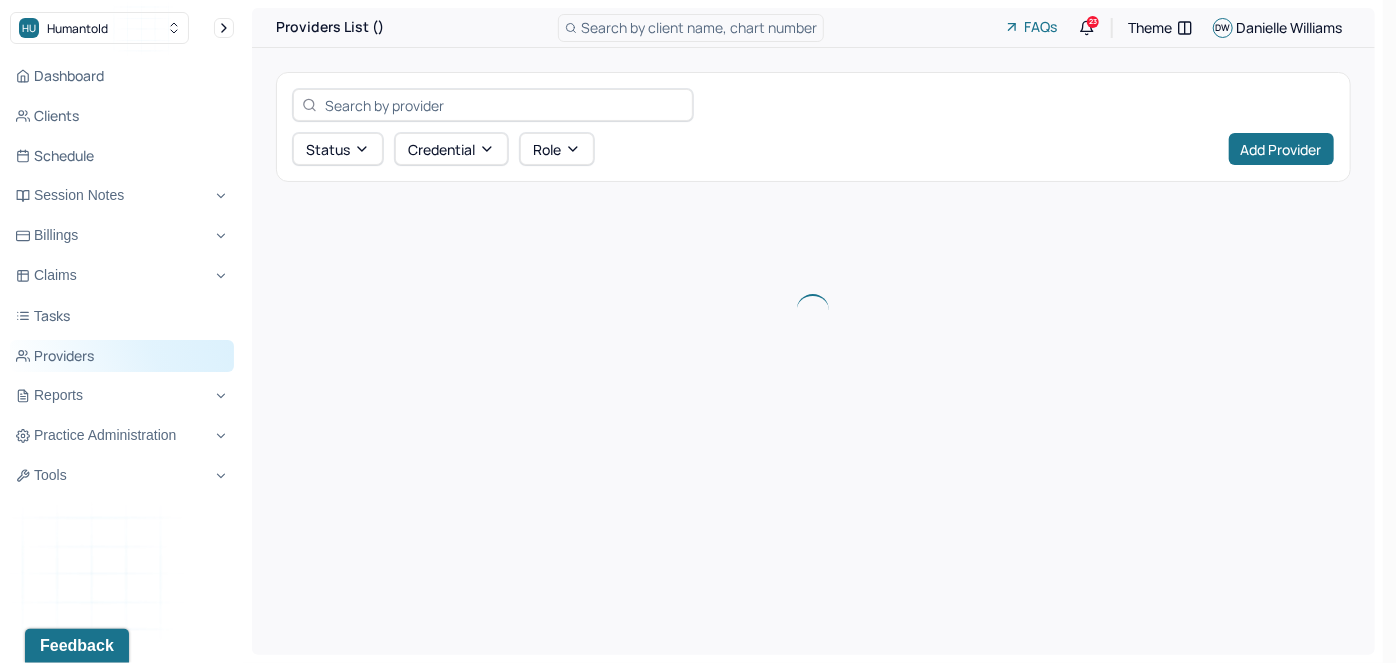 click on "Providers" at bounding box center (122, 356) 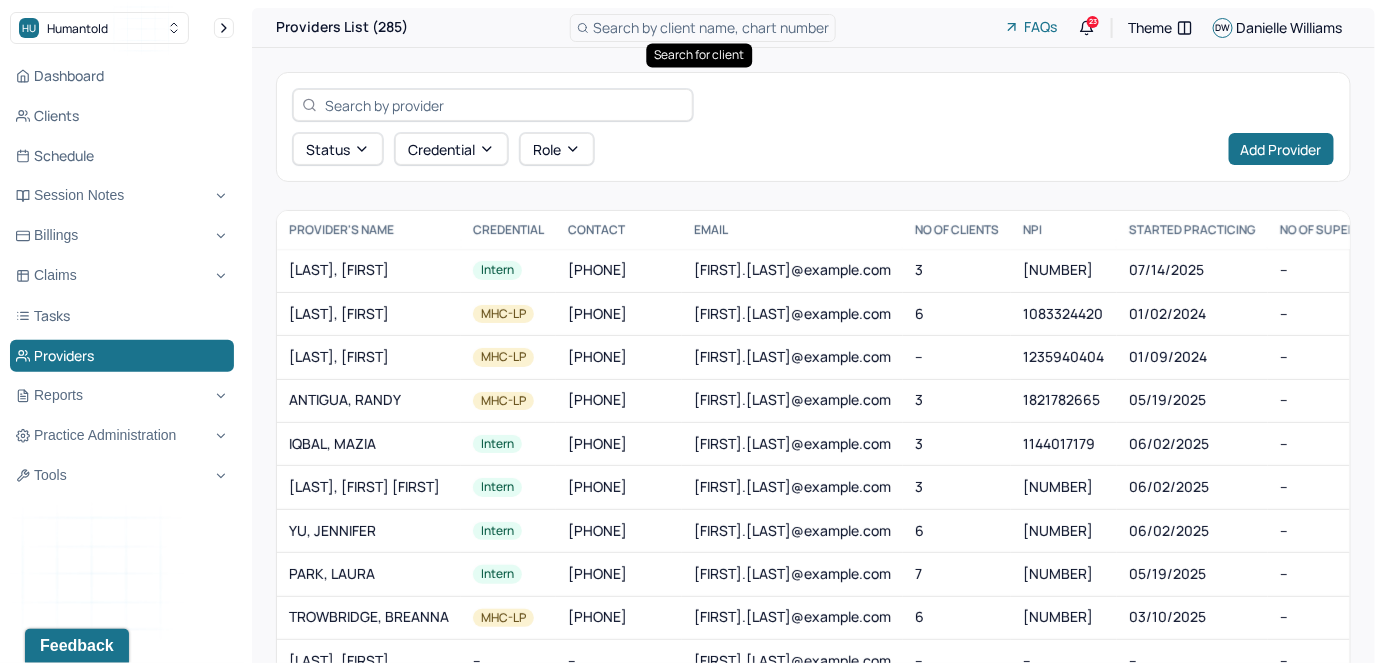 click on "Search by client name, chart number" at bounding box center [711, 27] 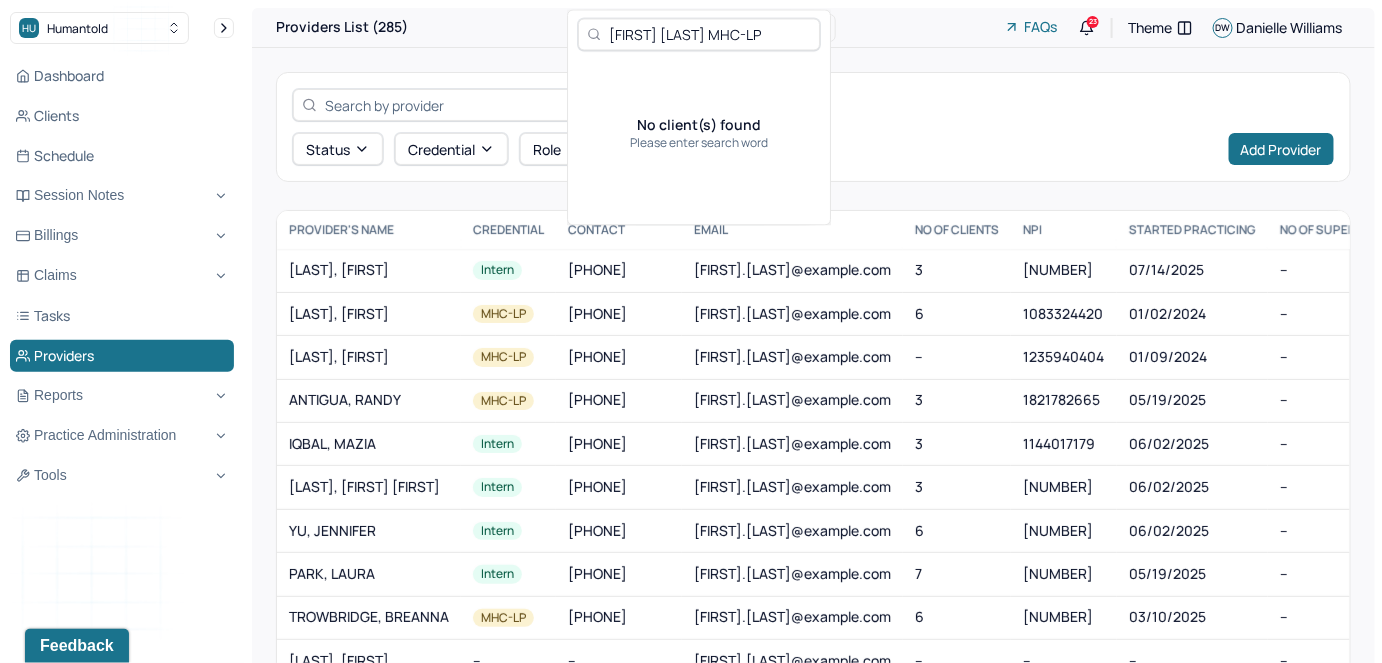drag, startPoint x: 660, startPoint y: 35, endPoint x: 824, endPoint y: 48, distance: 164.51443 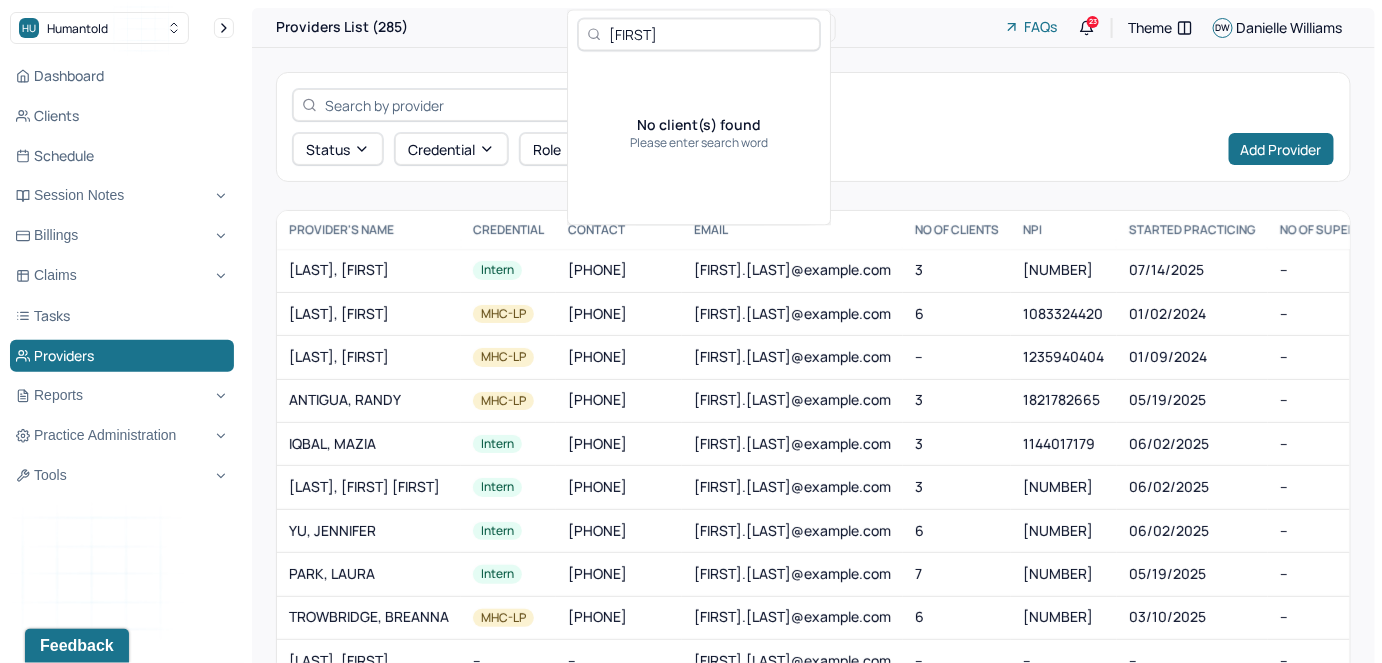 type on "[FIRST]" 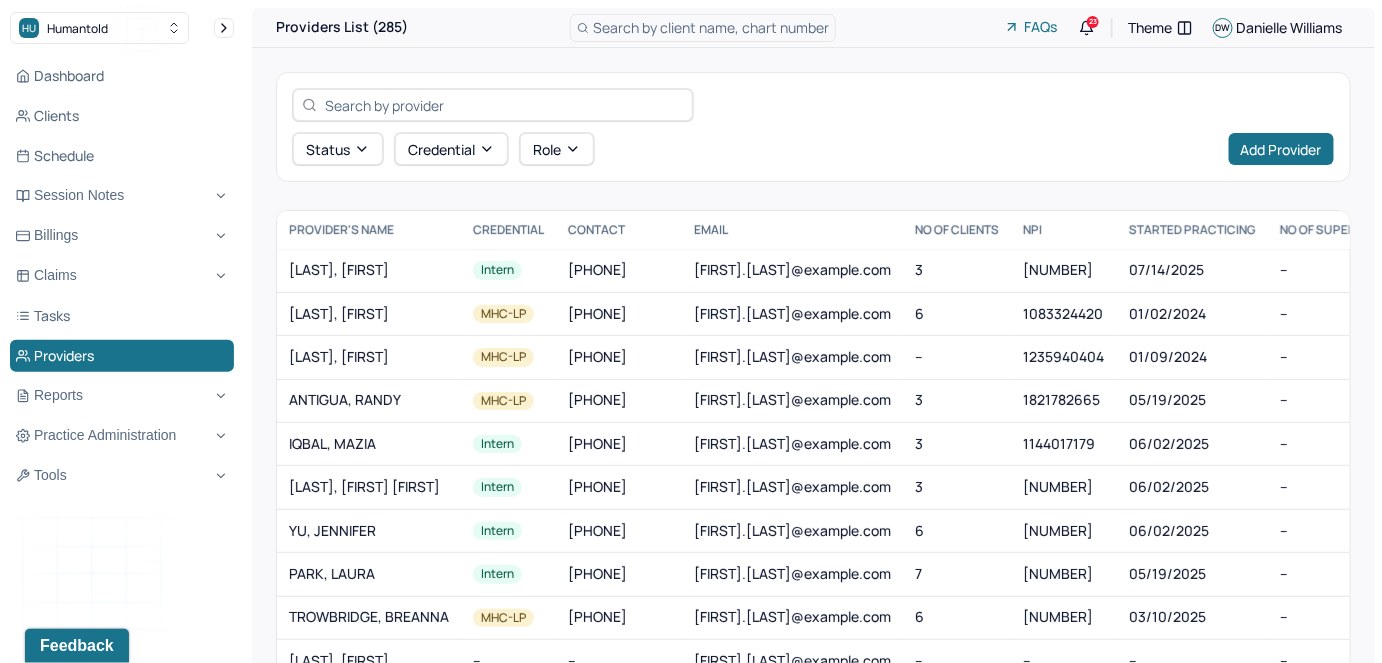 click at bounding box center [504, 105] 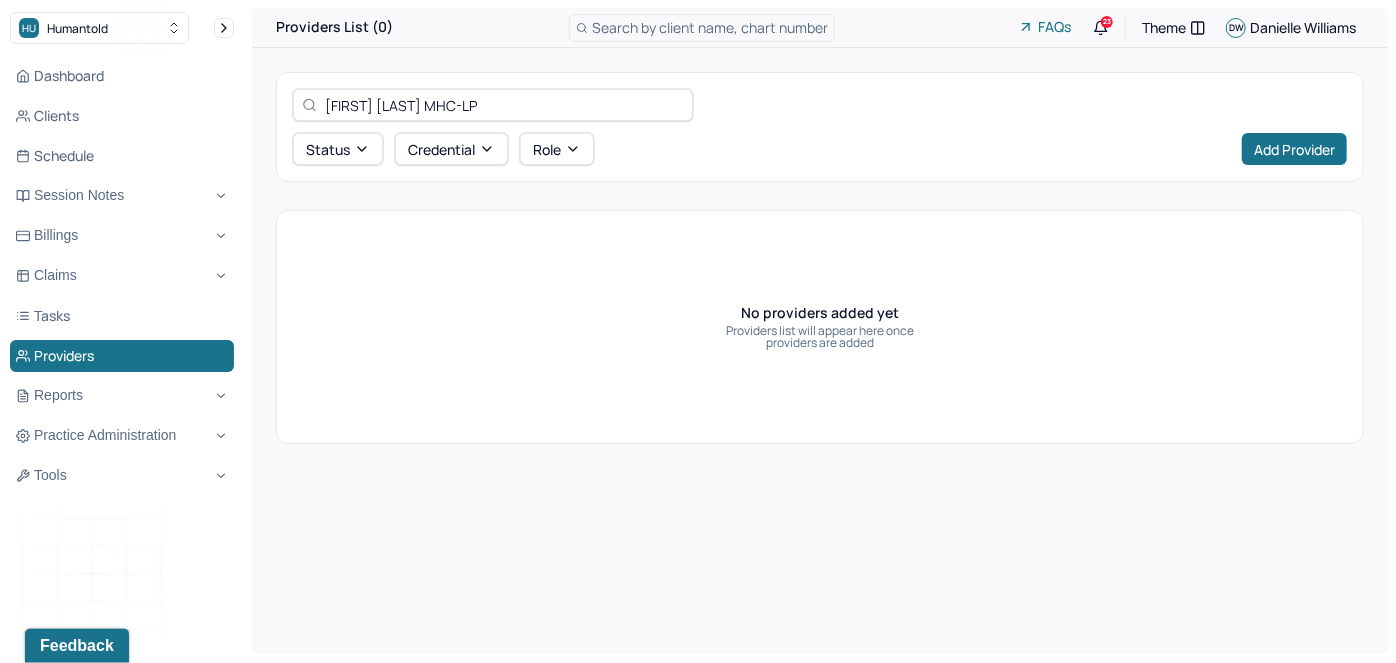 drag, startPoint x: 374, startPoint y: 107, endPoint x: 522, endPoint y: 124, distance: 148.97314 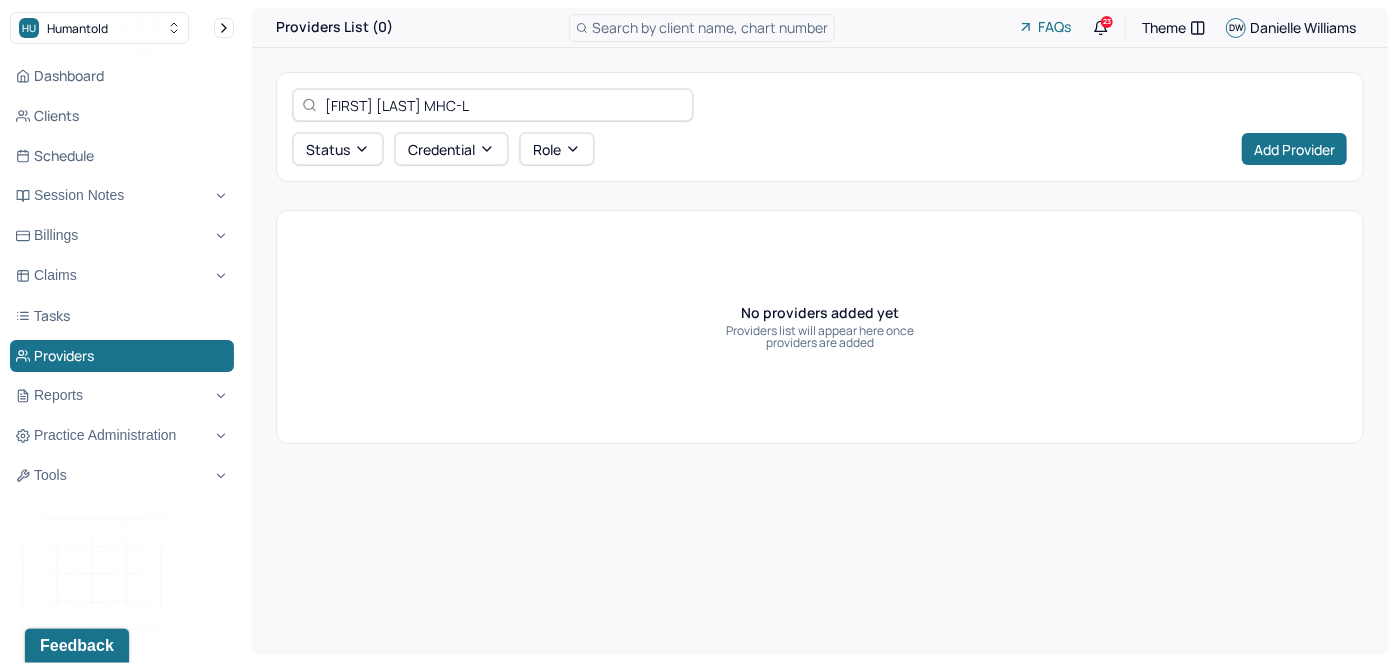 click on "[FIRST] [LAST] MHC-L" at bounding box center (504, 105) 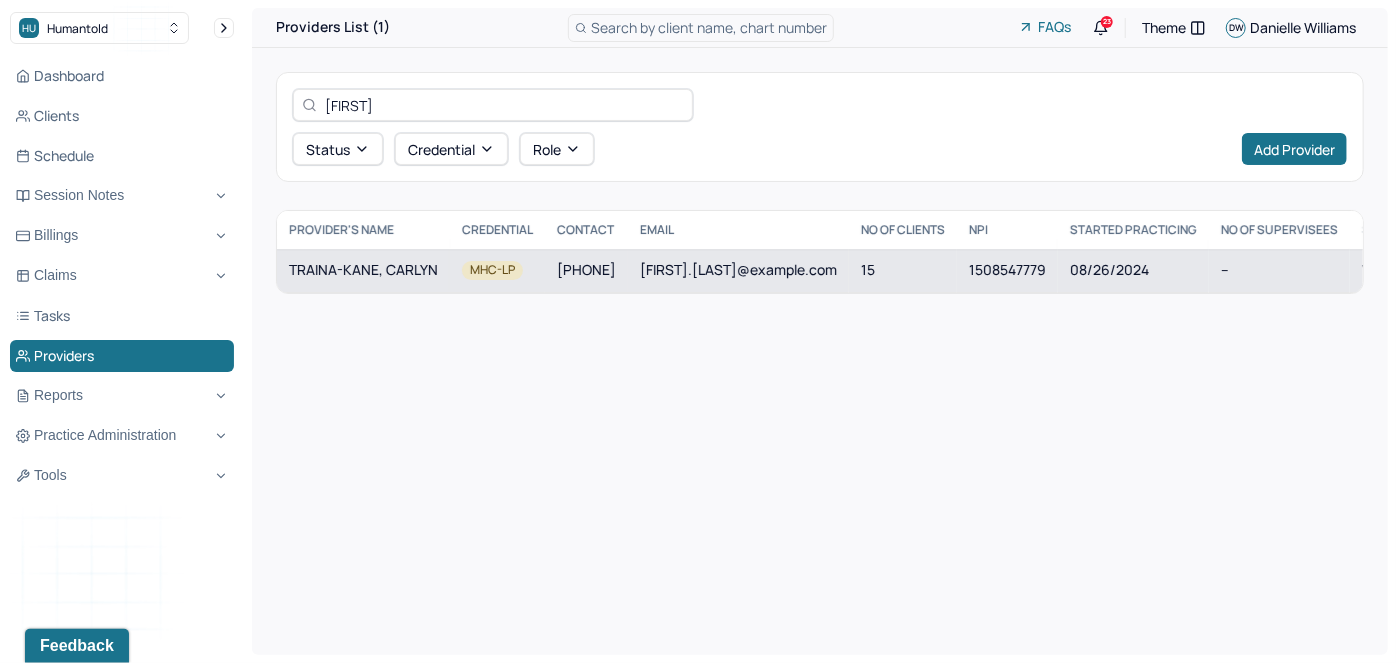 type on "[FIRST]" 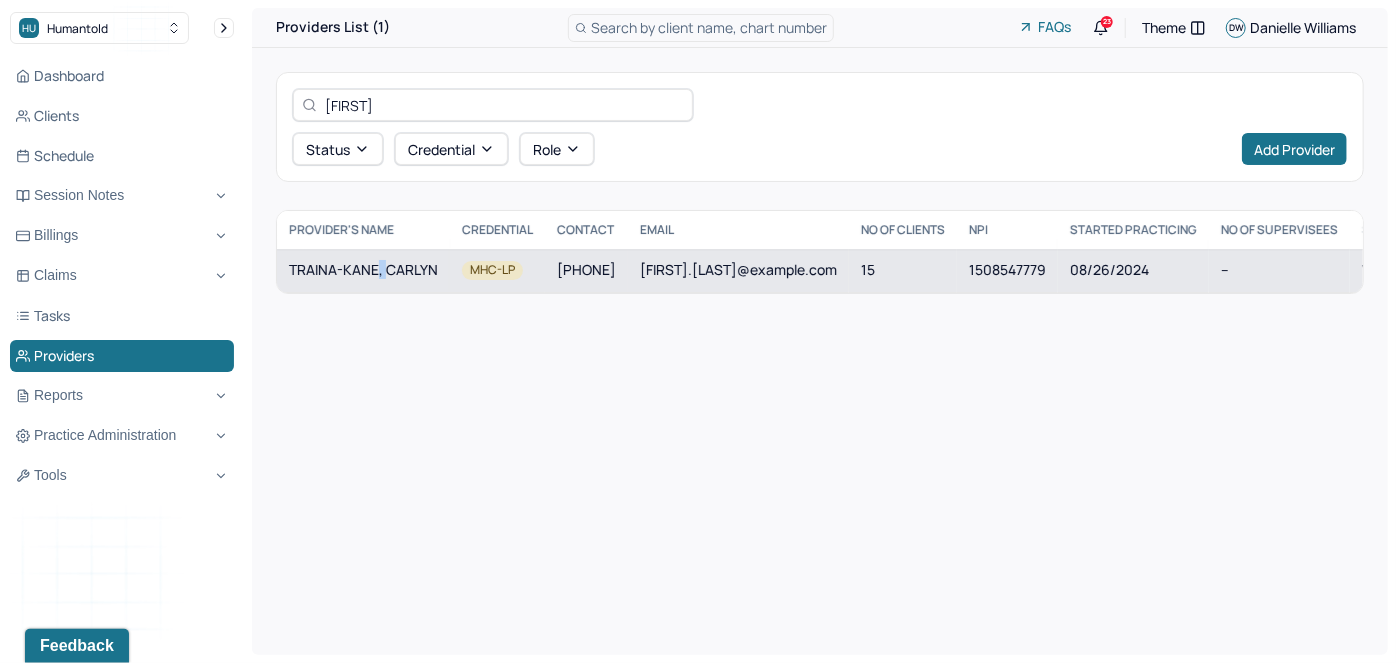 click on "TRAINA-KANE, CARLYN" at bounding box center (363, 270) 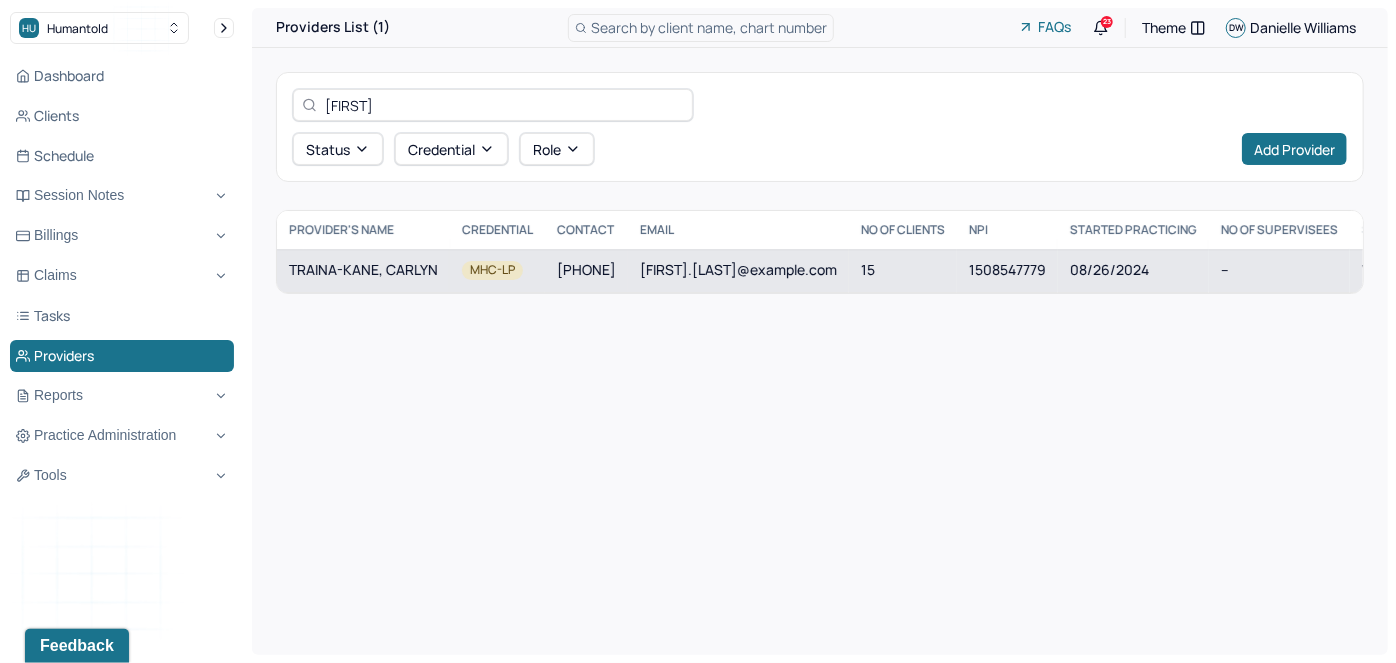 click on "15" at bounding box center [903, 270] 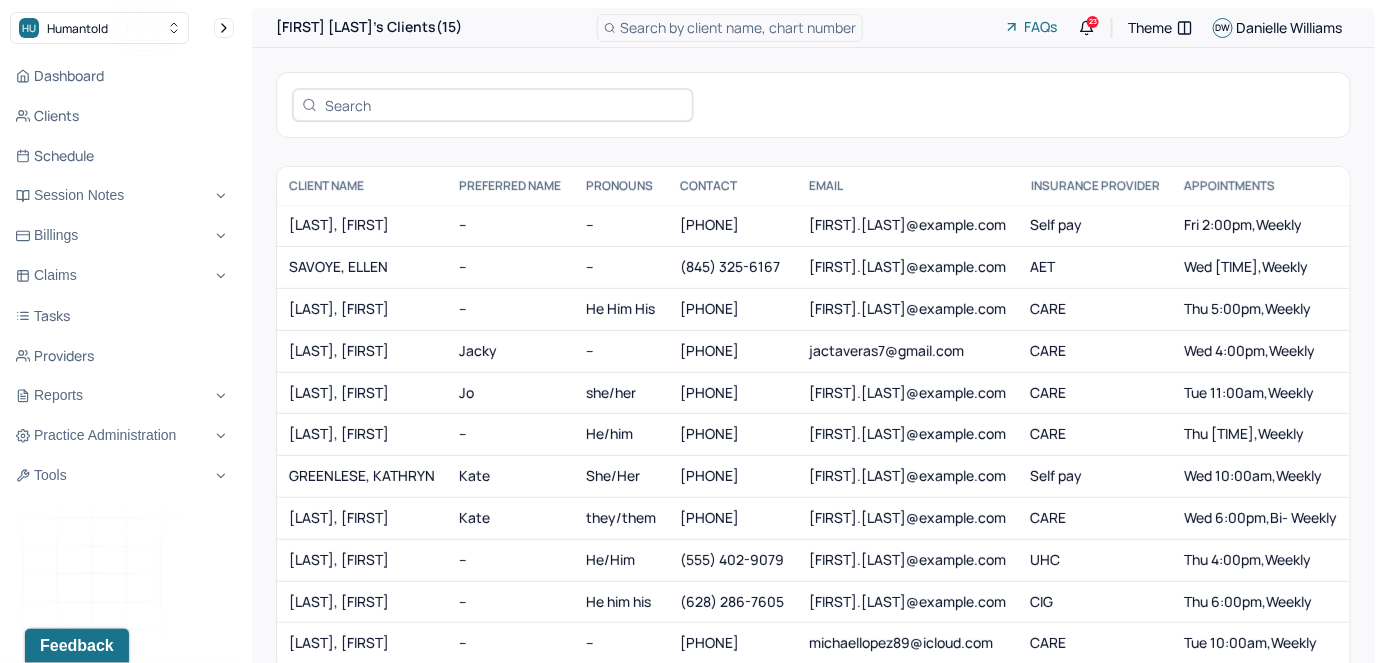 scroll, scrollTop: 64, scrollLeft: 0, axis: vertical 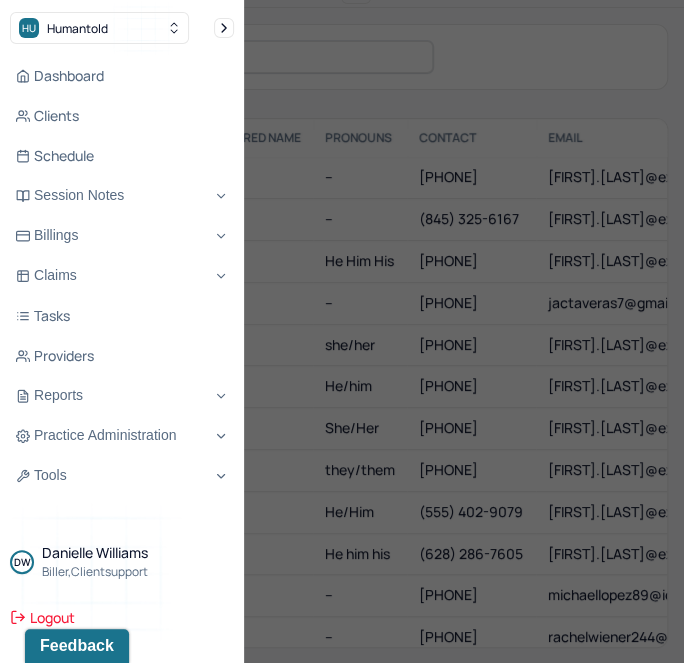 click at bounding box center (342, 331) 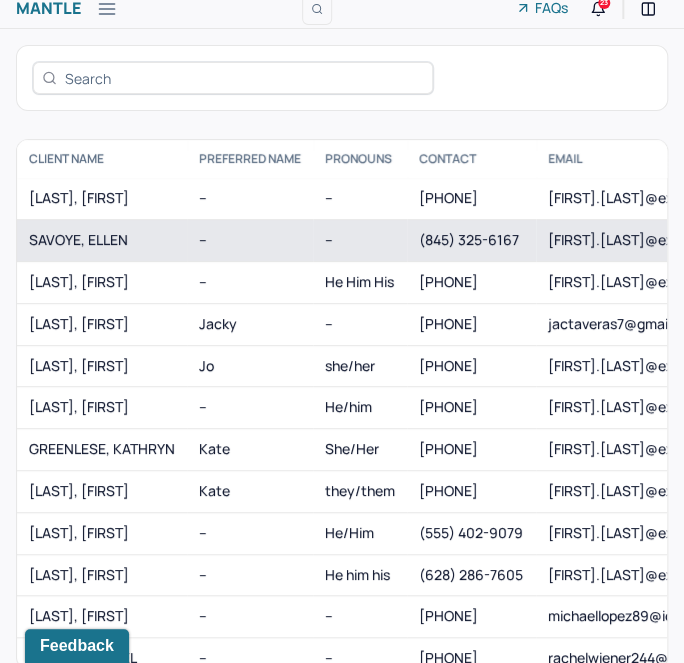 scroll, scrollTop: 0, scrollLeft: 0, axis: both 